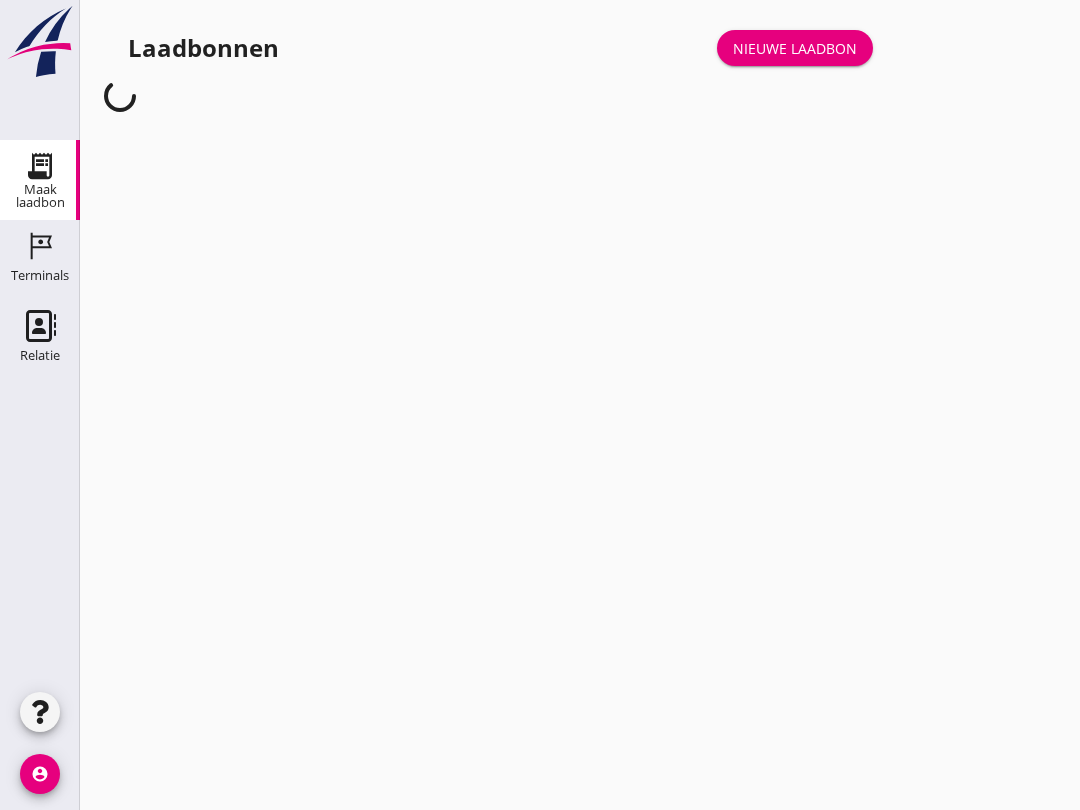 scroll, scrollTop: 0, scrollLeft: 0, axis: both 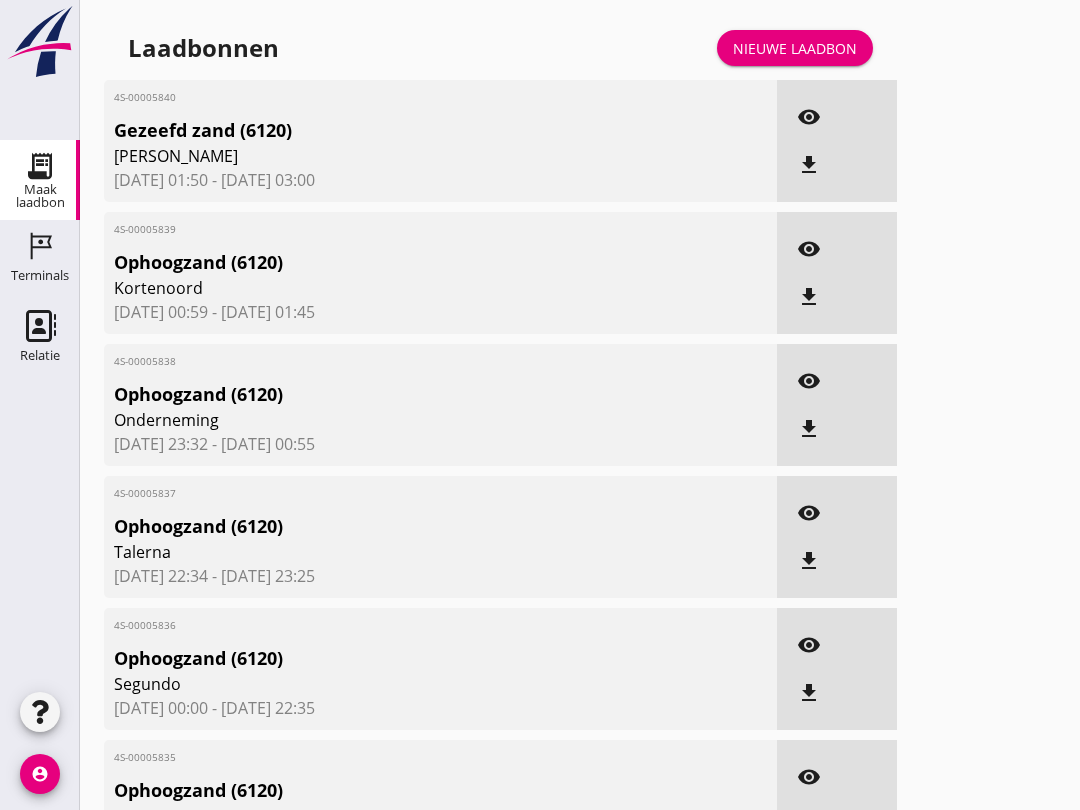 click on "Terminals" at bounding box center [40, 246] 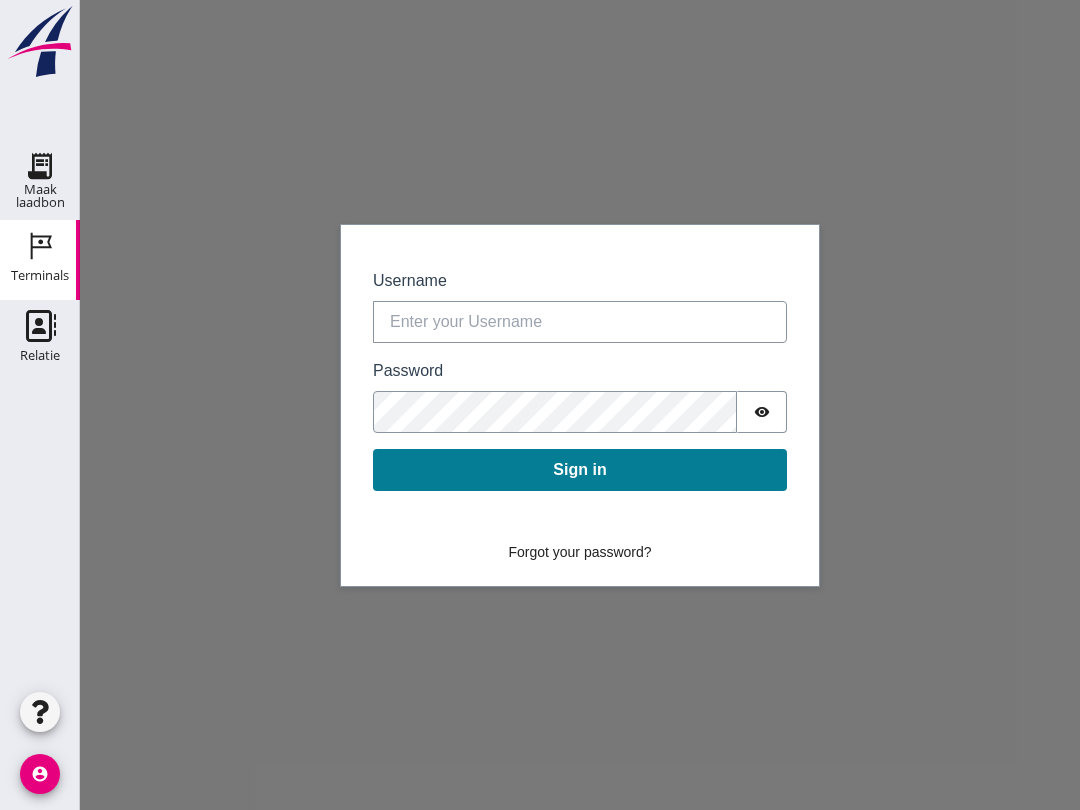 scroll, scrollTop: 0, scrollLeft: 0, axis: both 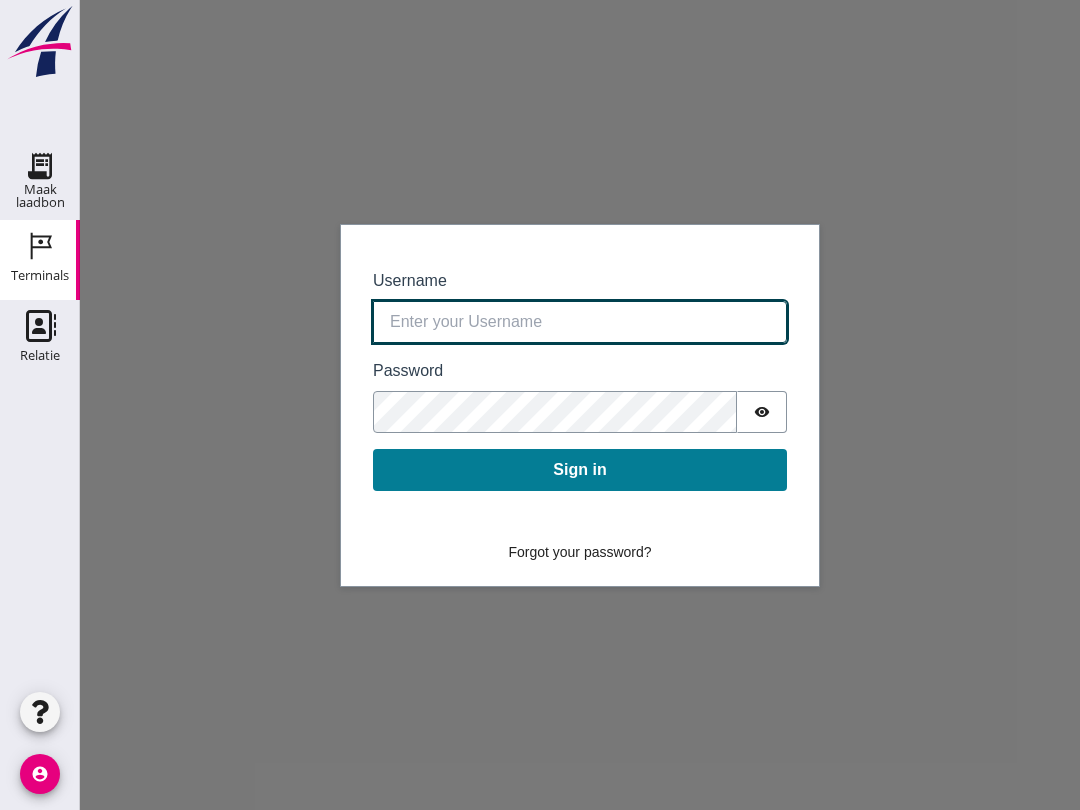 click on "Username" 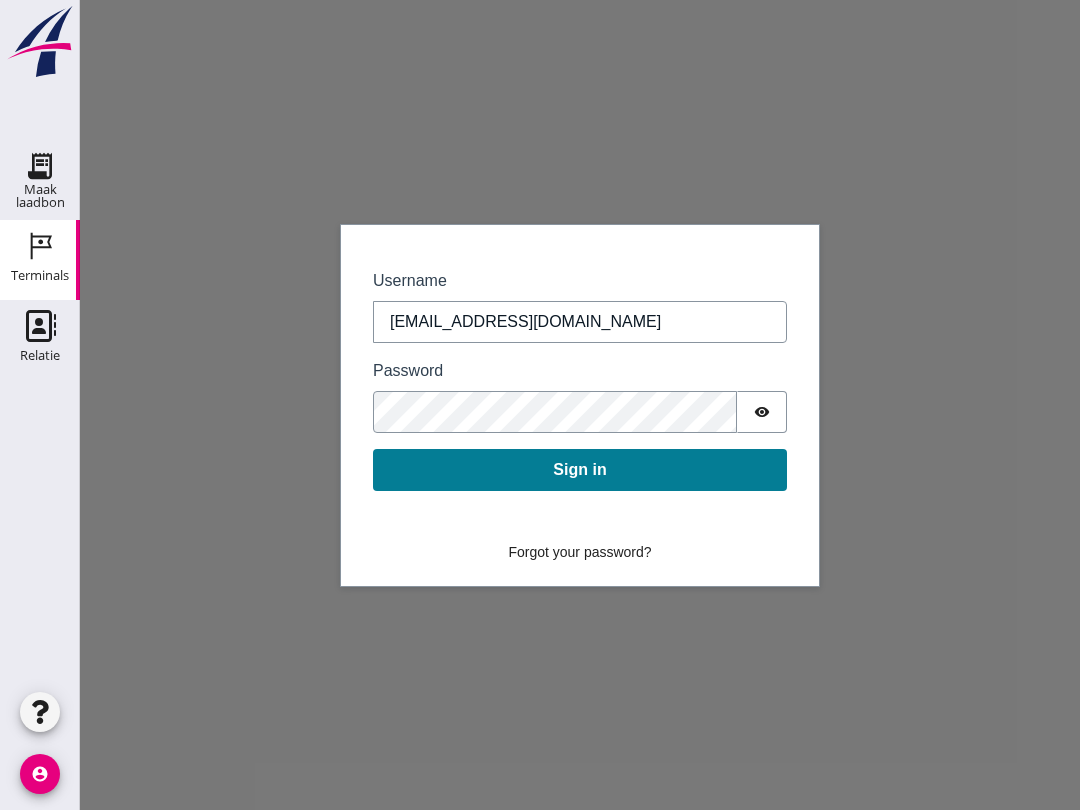 click on "Sign in" 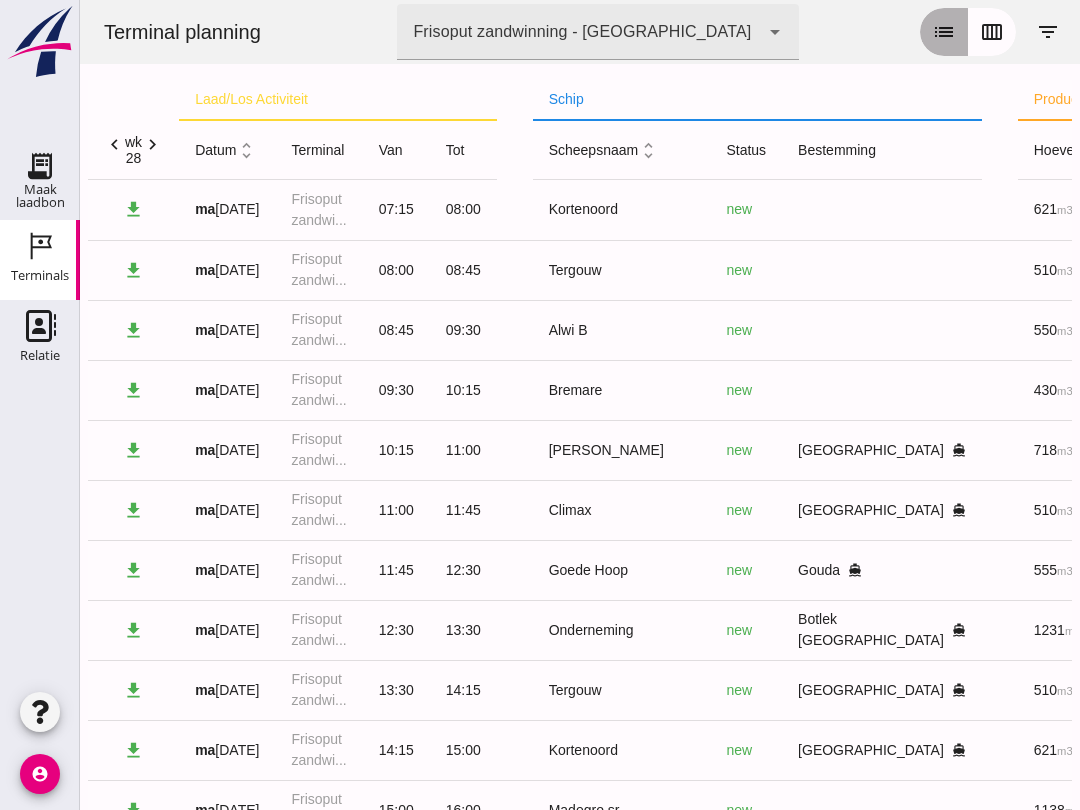 click on "list" at bounding box center (944, 32) 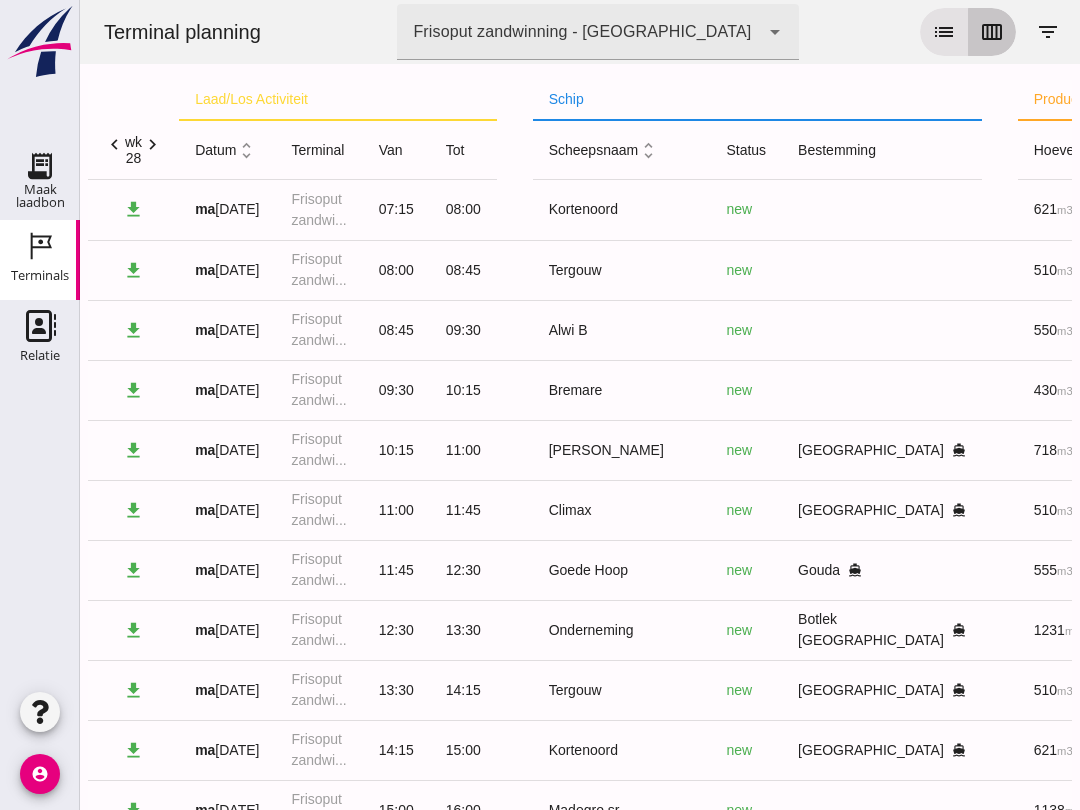 click on "calendar_view_week" 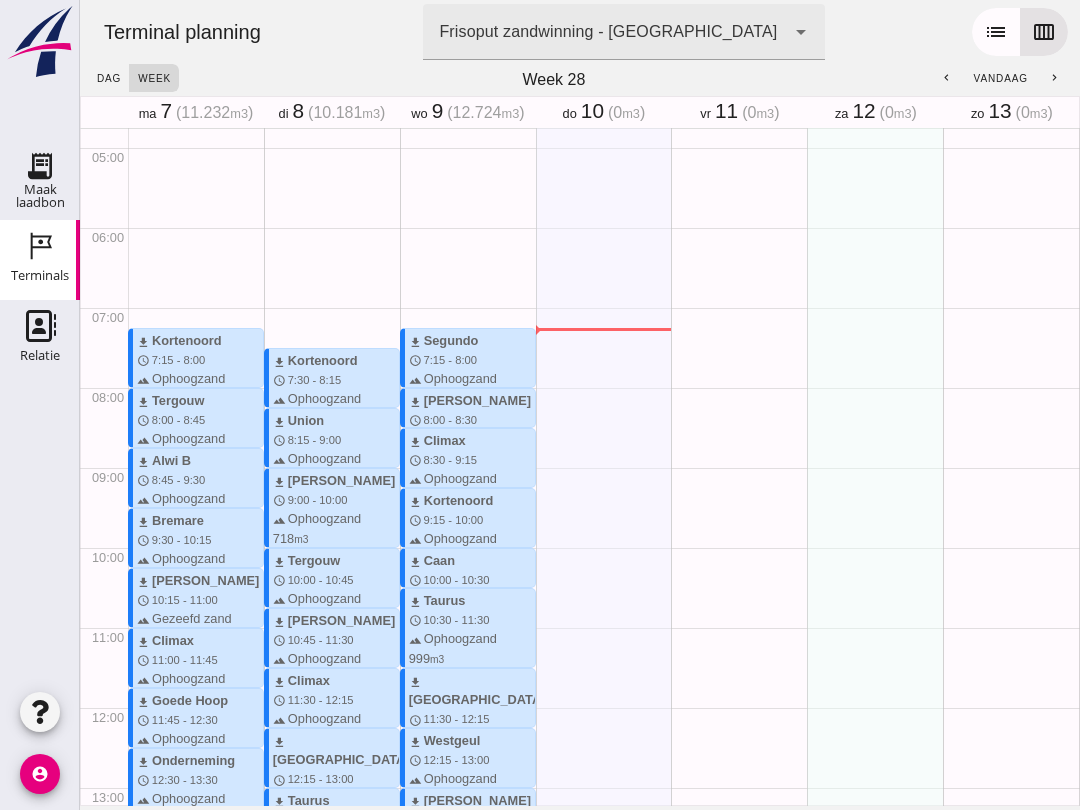 scroll, scrollTop: 379, scrollLeft: 0, axis: vertical 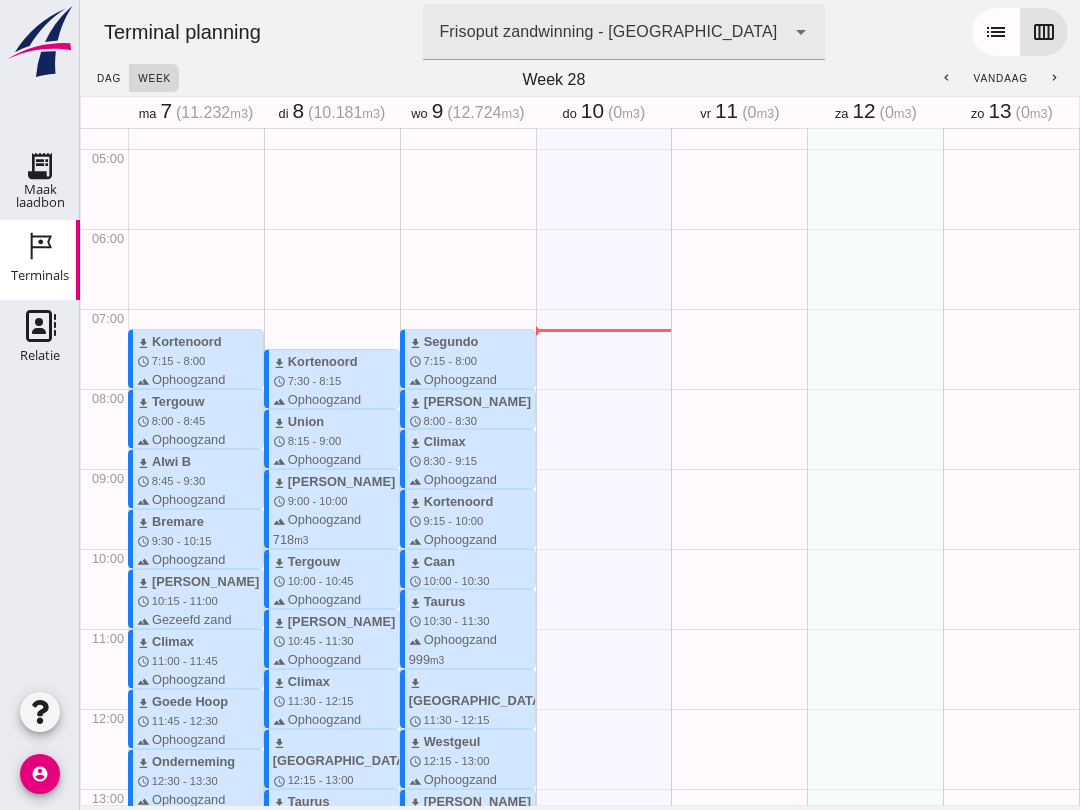 click on "Maak laadbon" 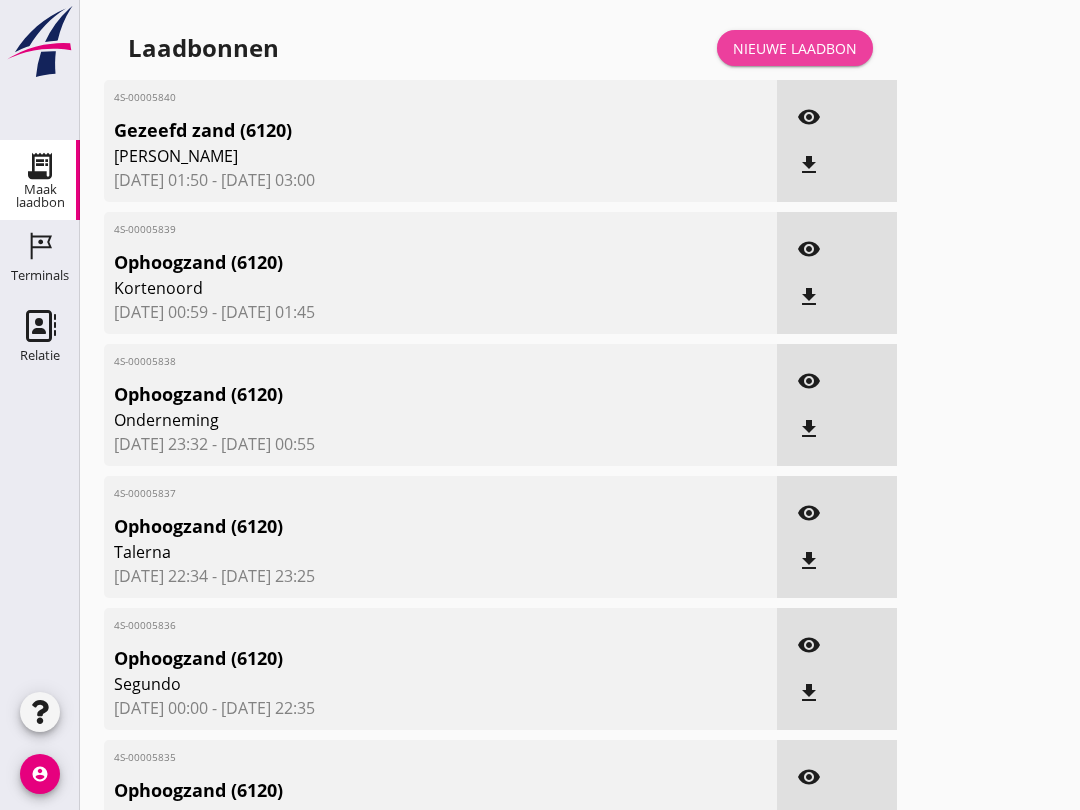 click on "Nieuwe laadbon" at bounding box center (795, 48) 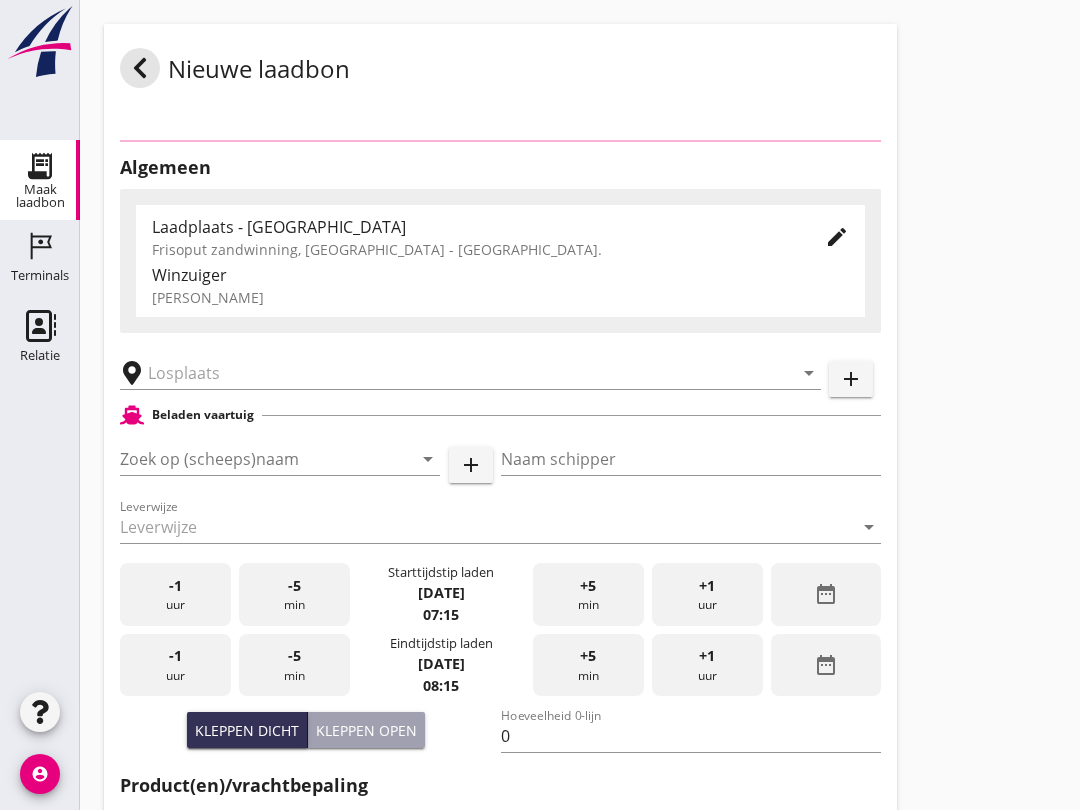 click at bounding box center [252, 459] 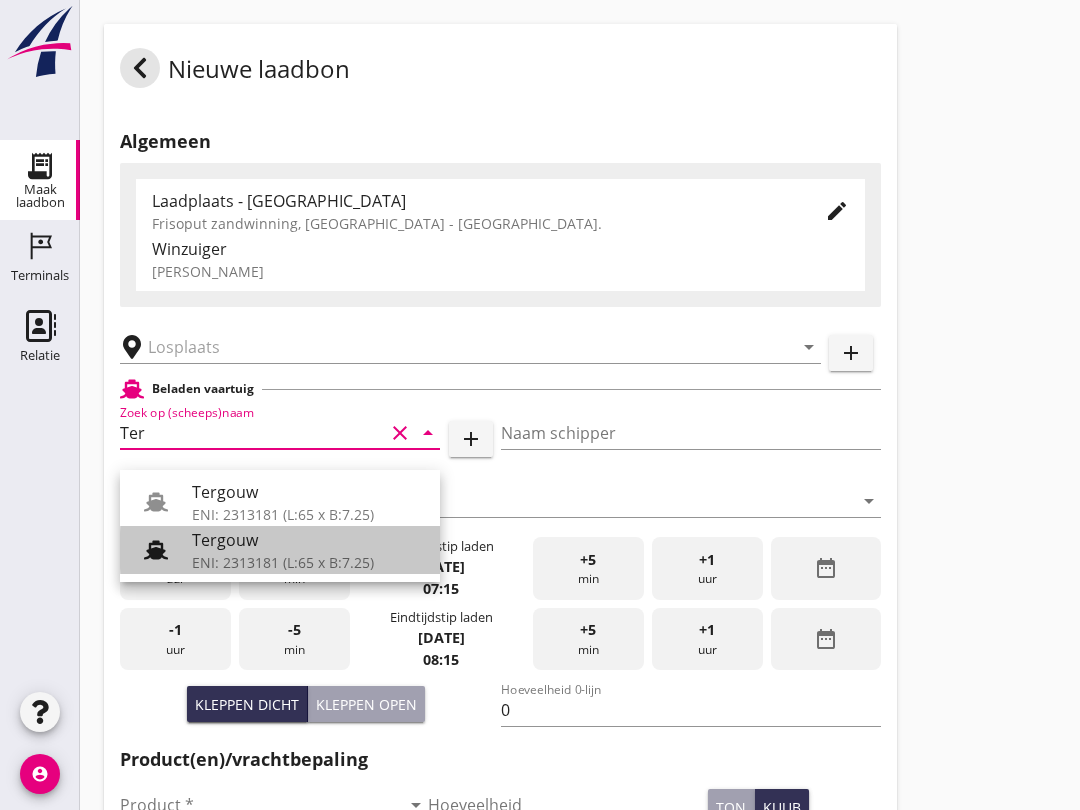 click on "ENI: 2313181 (L:65 x B:7.25)" at bounding box center (308, 562) 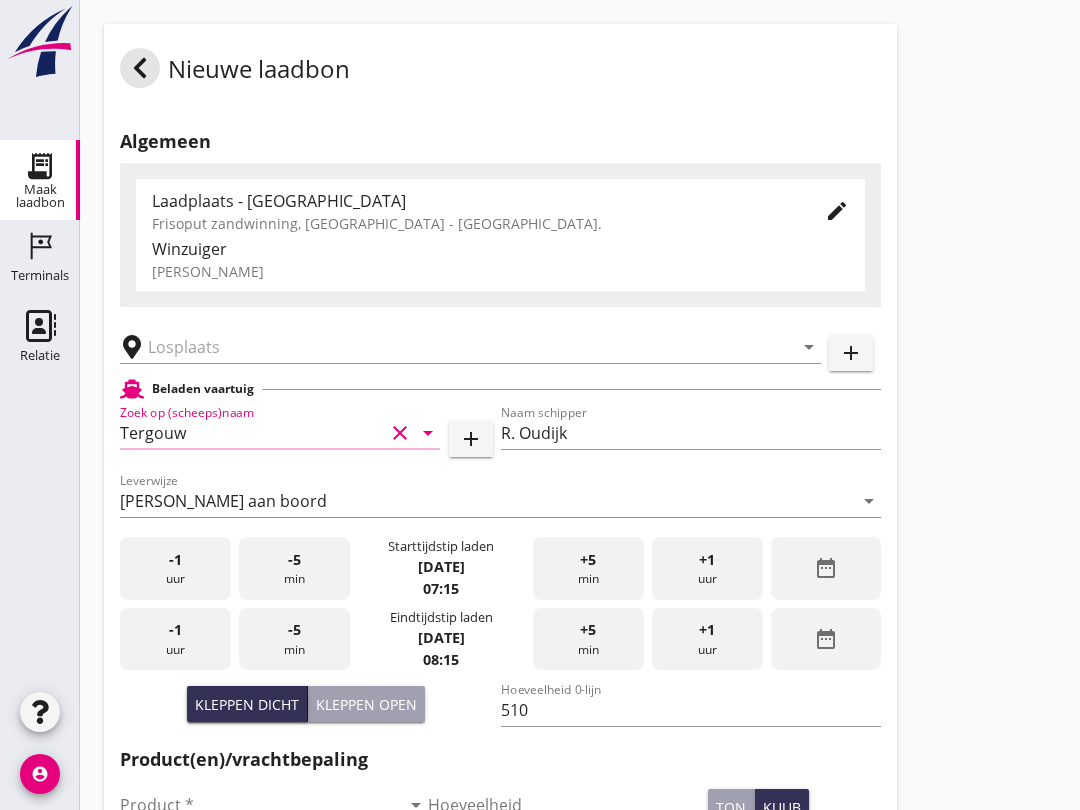 click at bounding box center [456, 347] 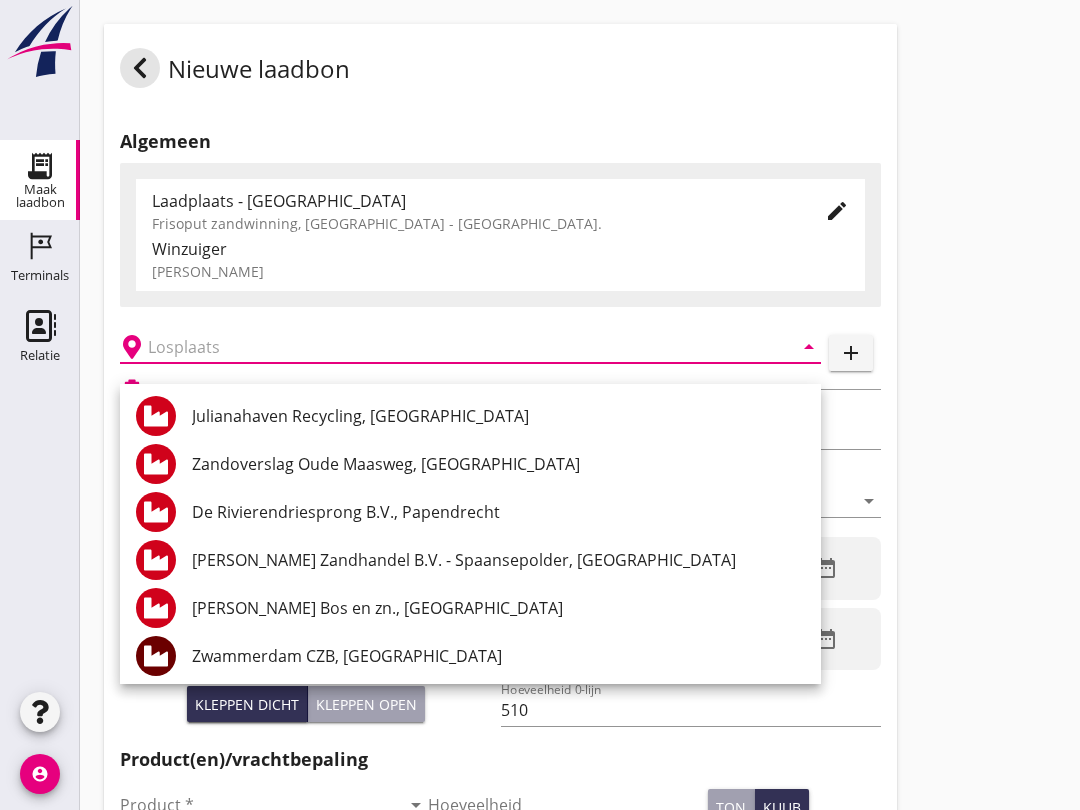 click on "[PERSON_NAME] Bos en zn., [GEOGRAPHIC_DATA]" at bounding box center [498, 608] 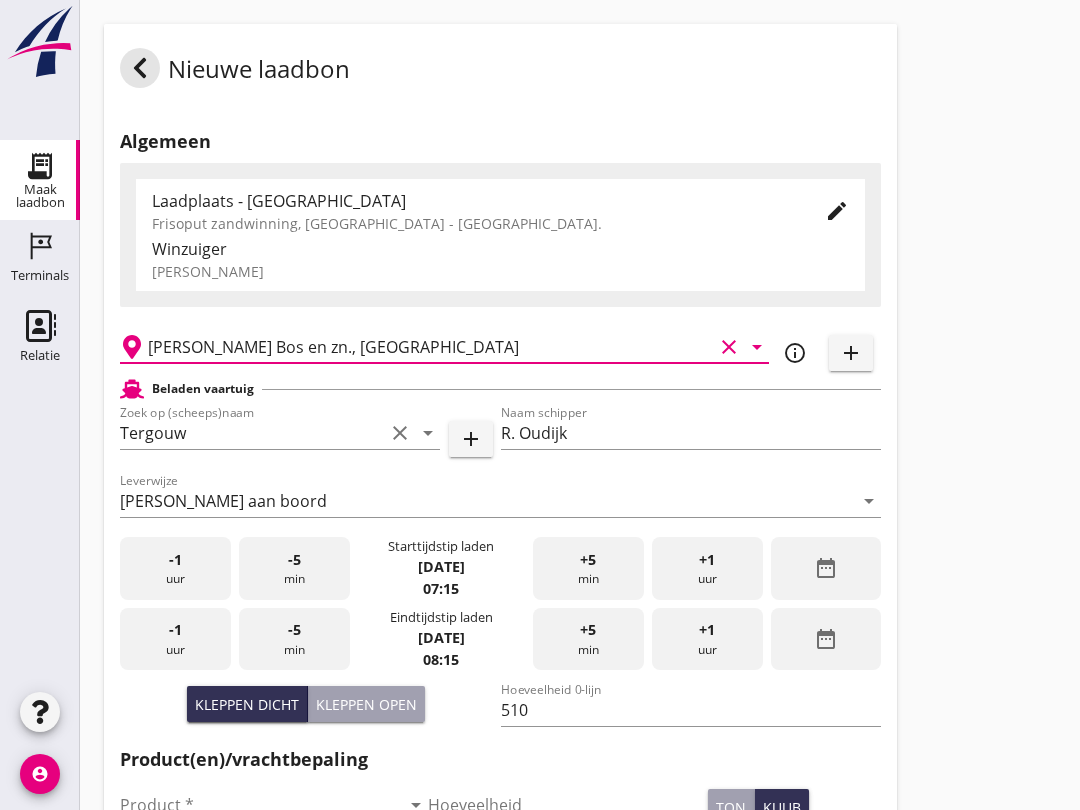 click on "[PERSON_NAME] Bos en zn., [GEOGRAPHIC_DATA]" at bounding box center (430, 347) 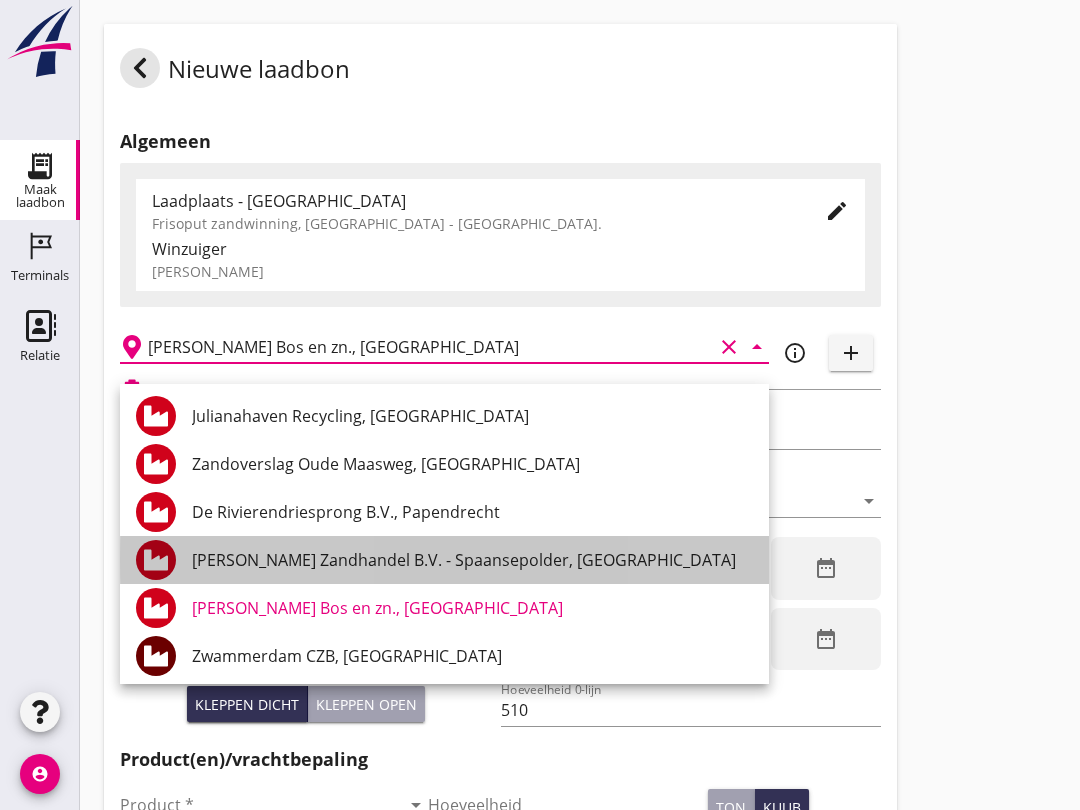 click on "[PERSON_NAME] Zandhandel B.V. - Spaansepolder, [GEOGRAPHIC_DATA]" at bounding box center (472, 560) 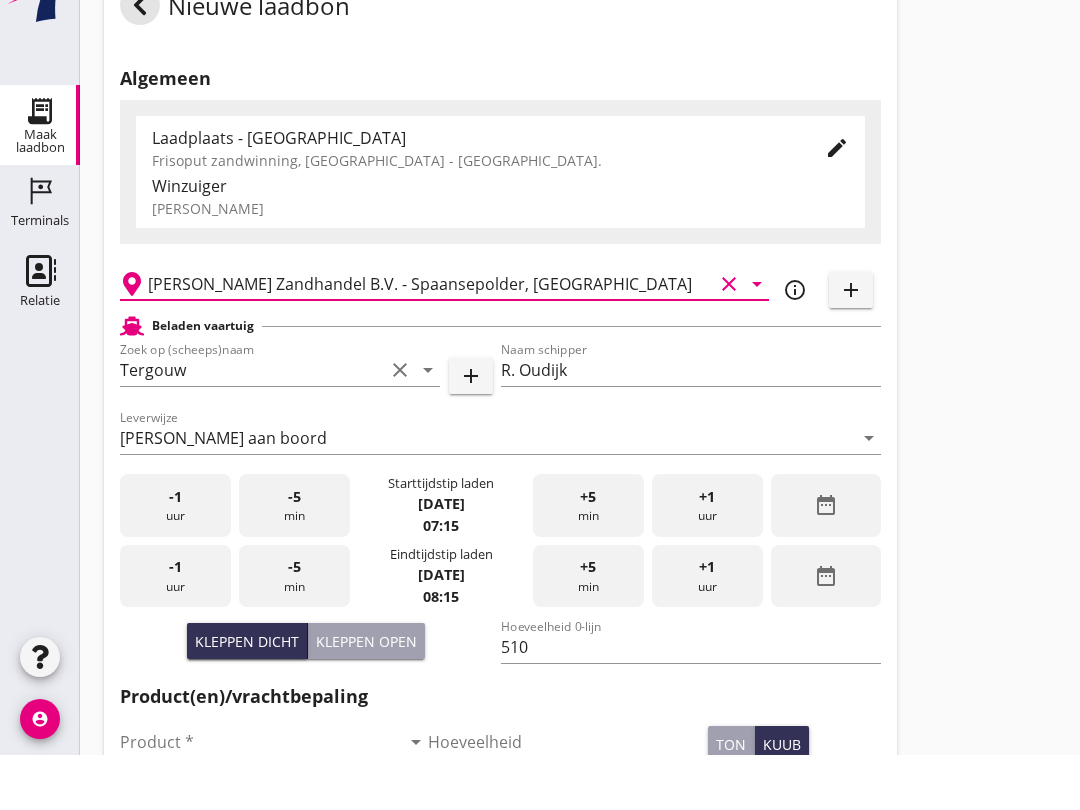 scroll, scrollTop: 58, scrollLeft: 0, axis: vertical 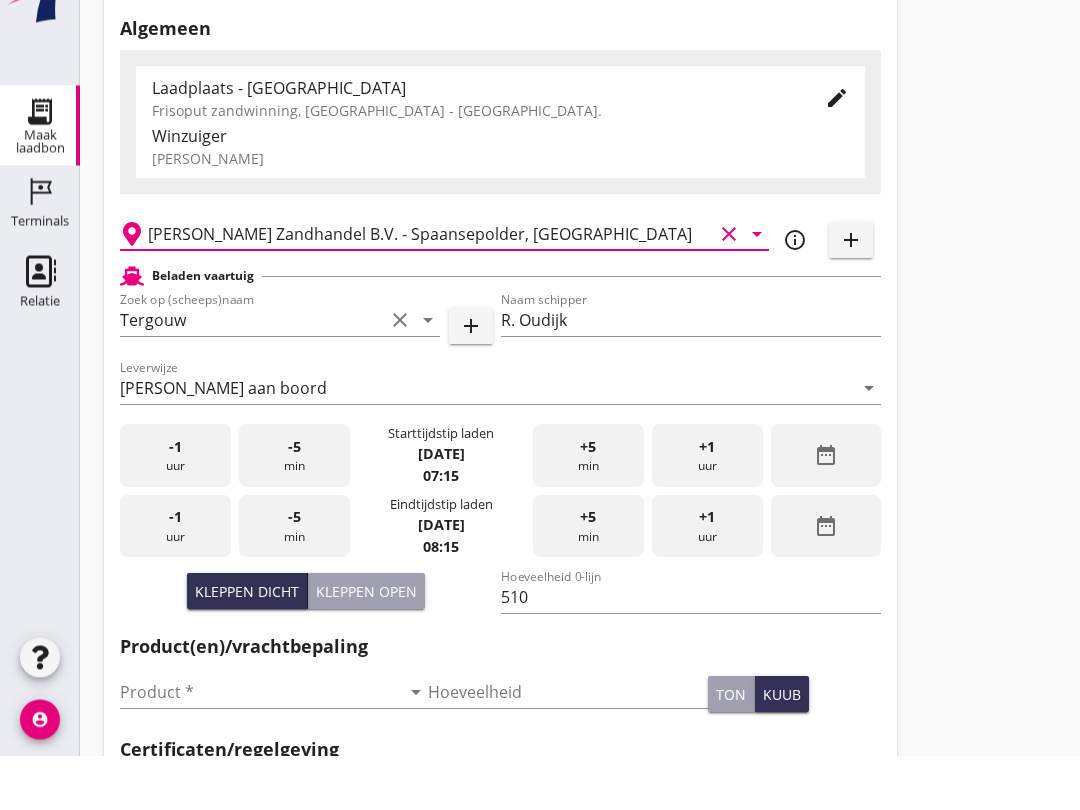 click at bounding box center [260, 747] 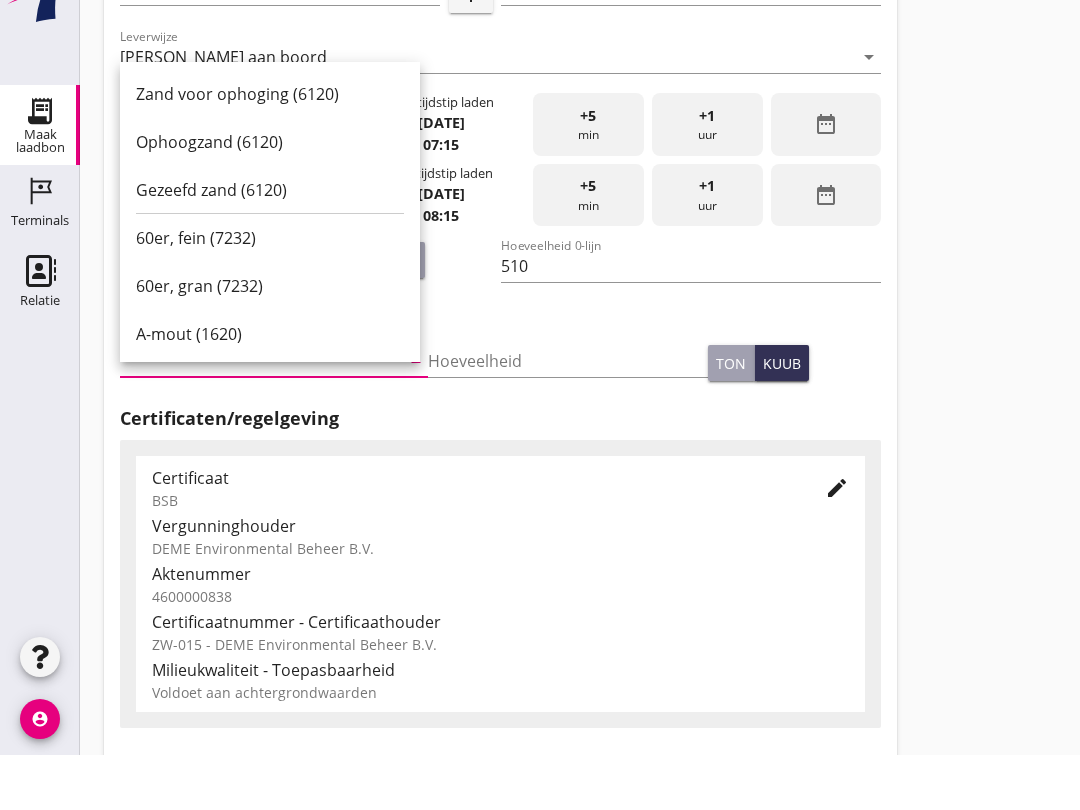 click on "Gezeefd zand (6120)" at bounding box center [270, 245] 